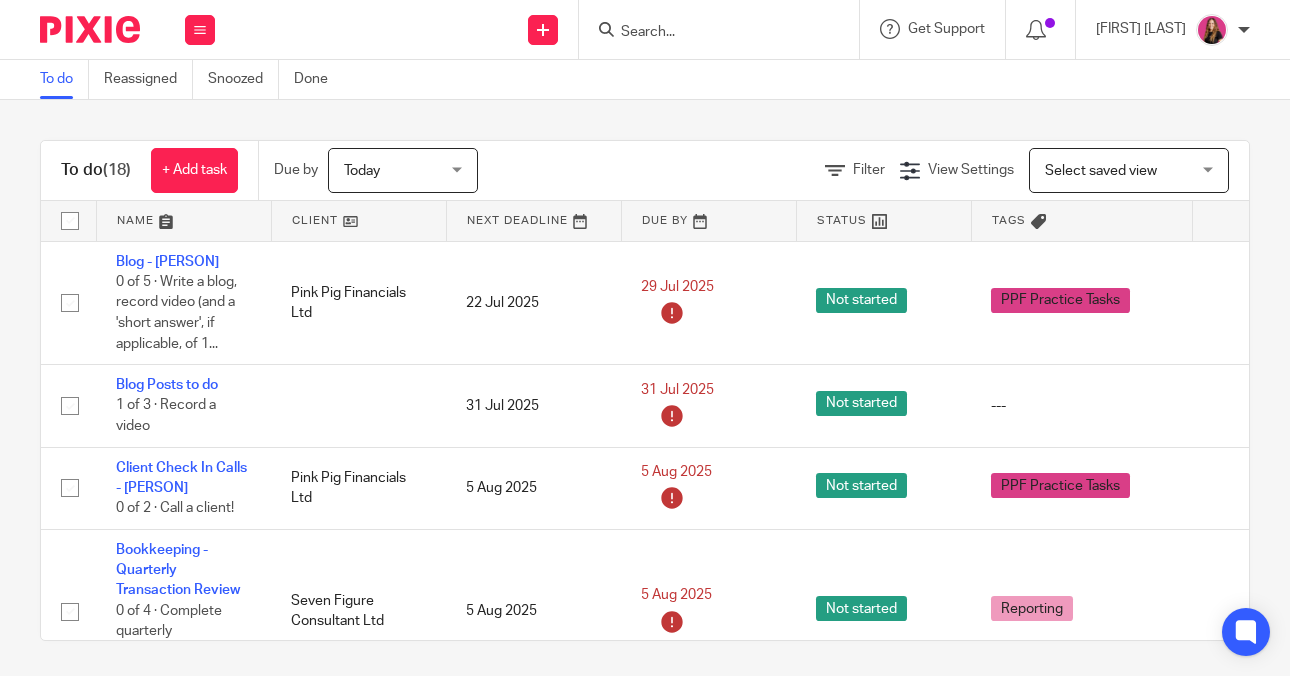 scroll, scrollTop: 0, scrollLeft: 0, axis: both 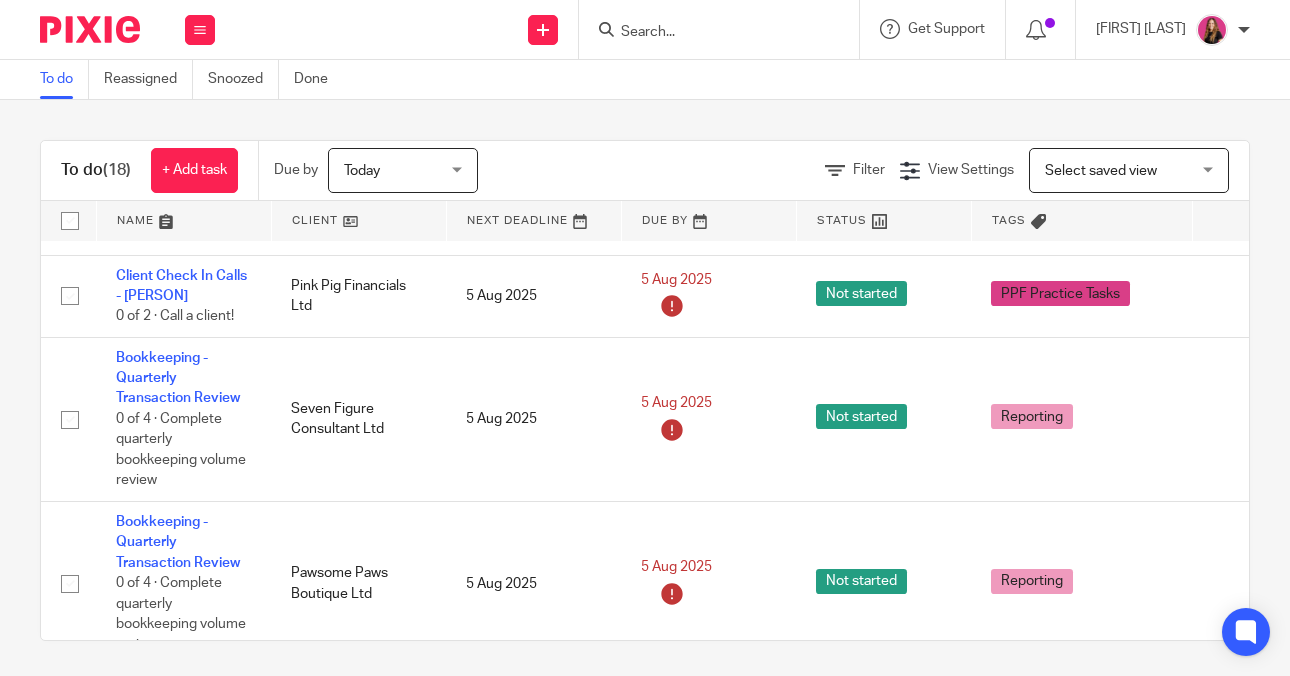 click at bounding box center [709, 33] 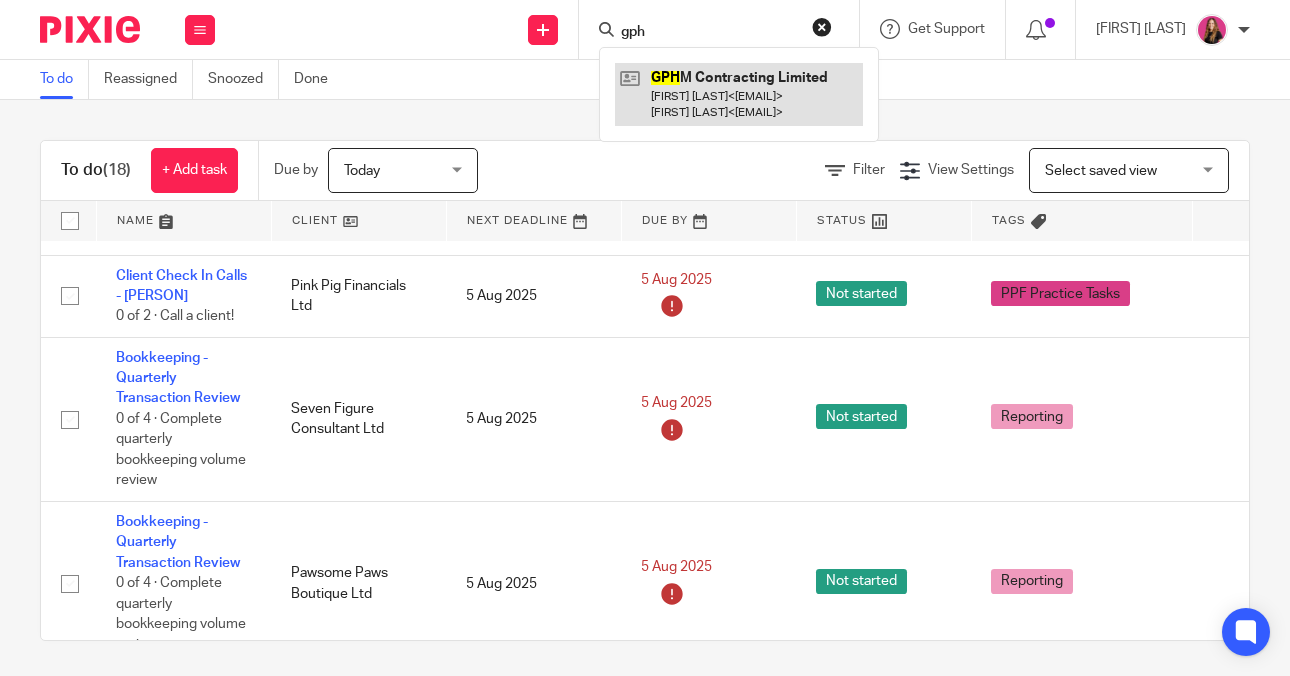 type on "gph" 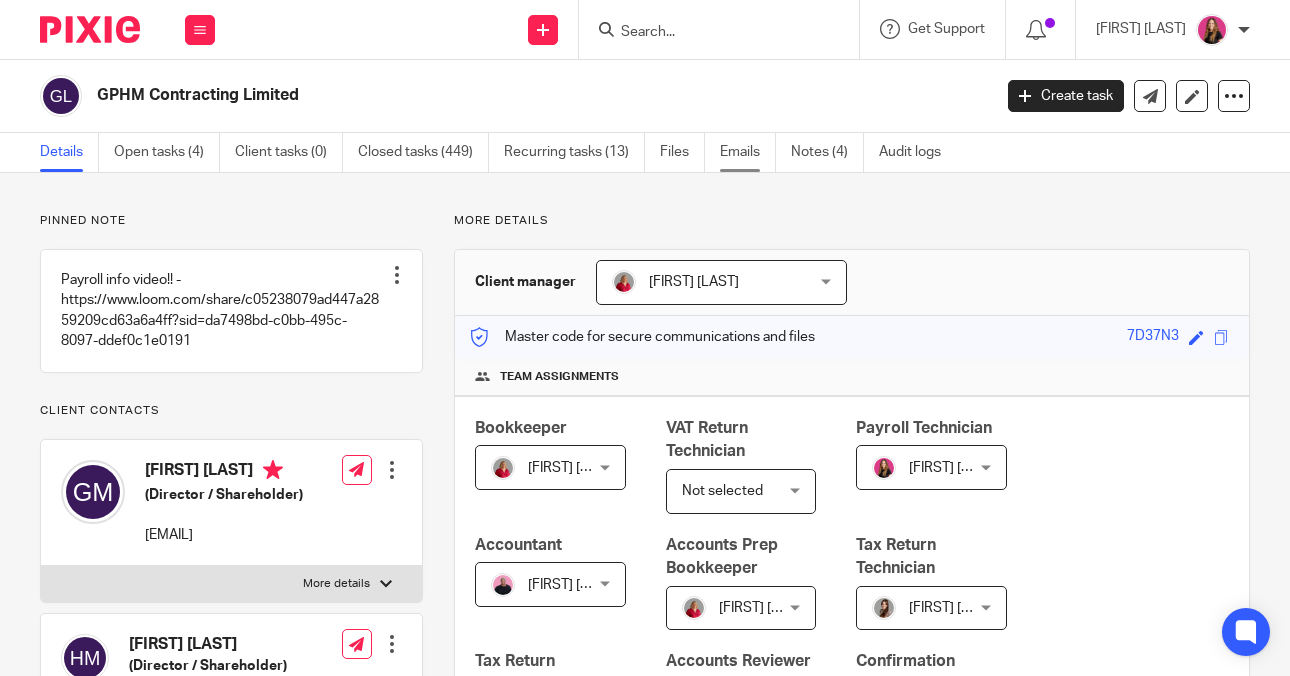 scroll, scrollTop: 0, scrollLeft: 0, axis: both 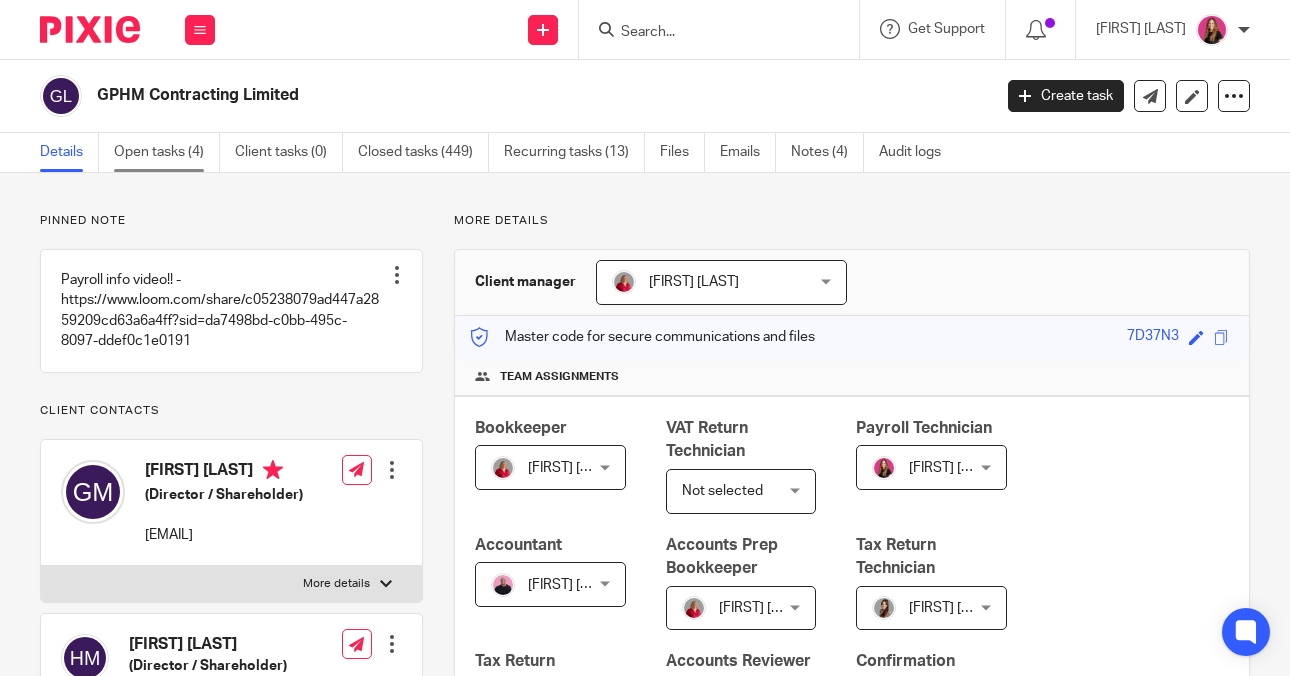click on "Open tasks (4)" at bounding box center (167, 152) 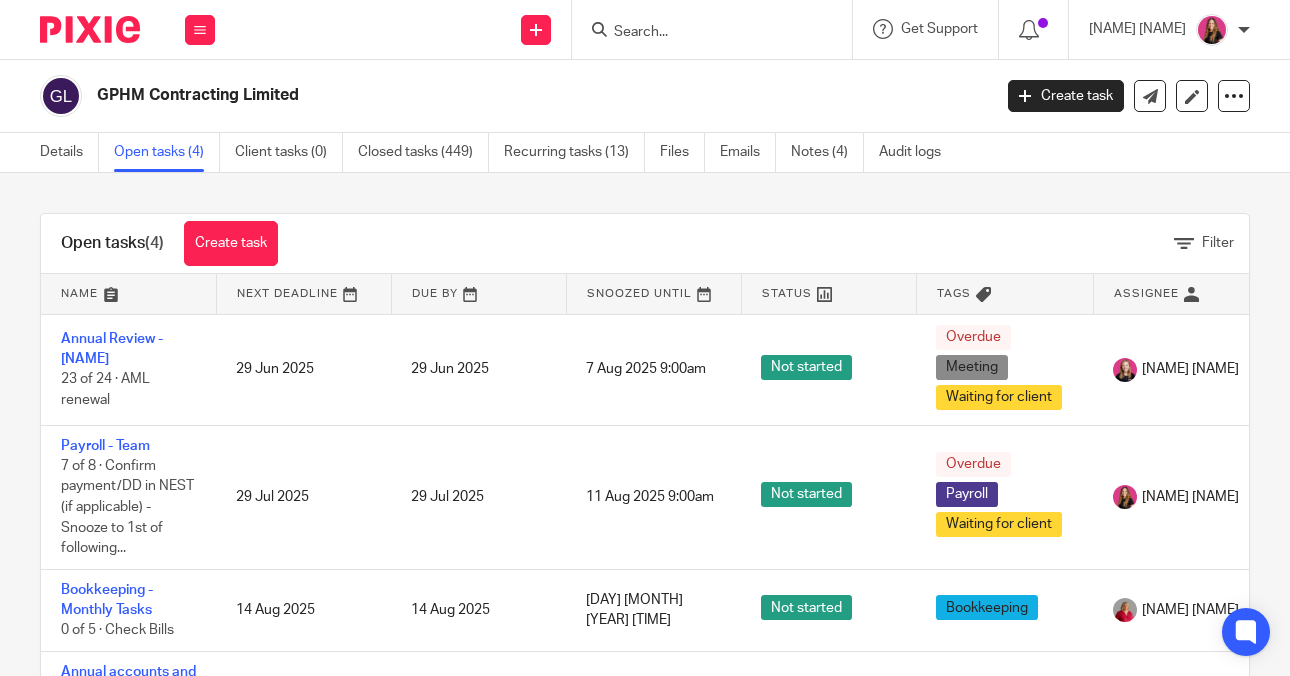 scroll, scrollTop: 0, scrollLeft: 0, axis: both 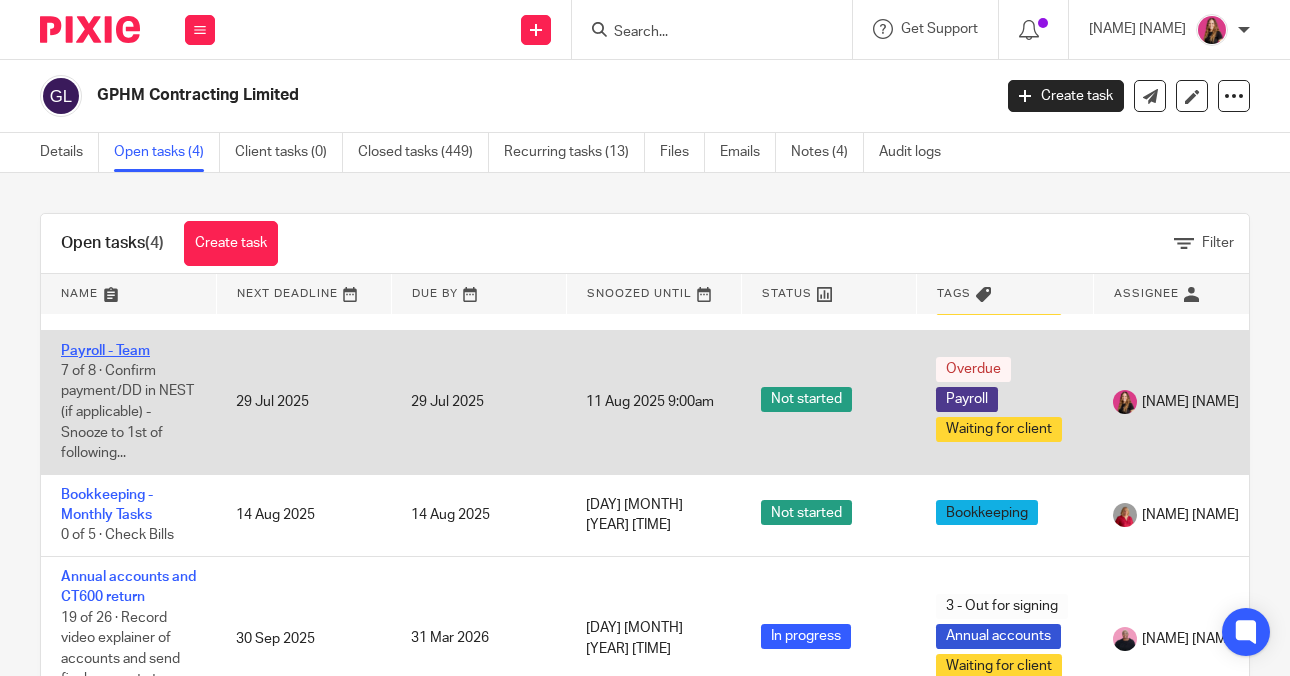 click on "Payroll - Team" at bounding box center [105, 351] 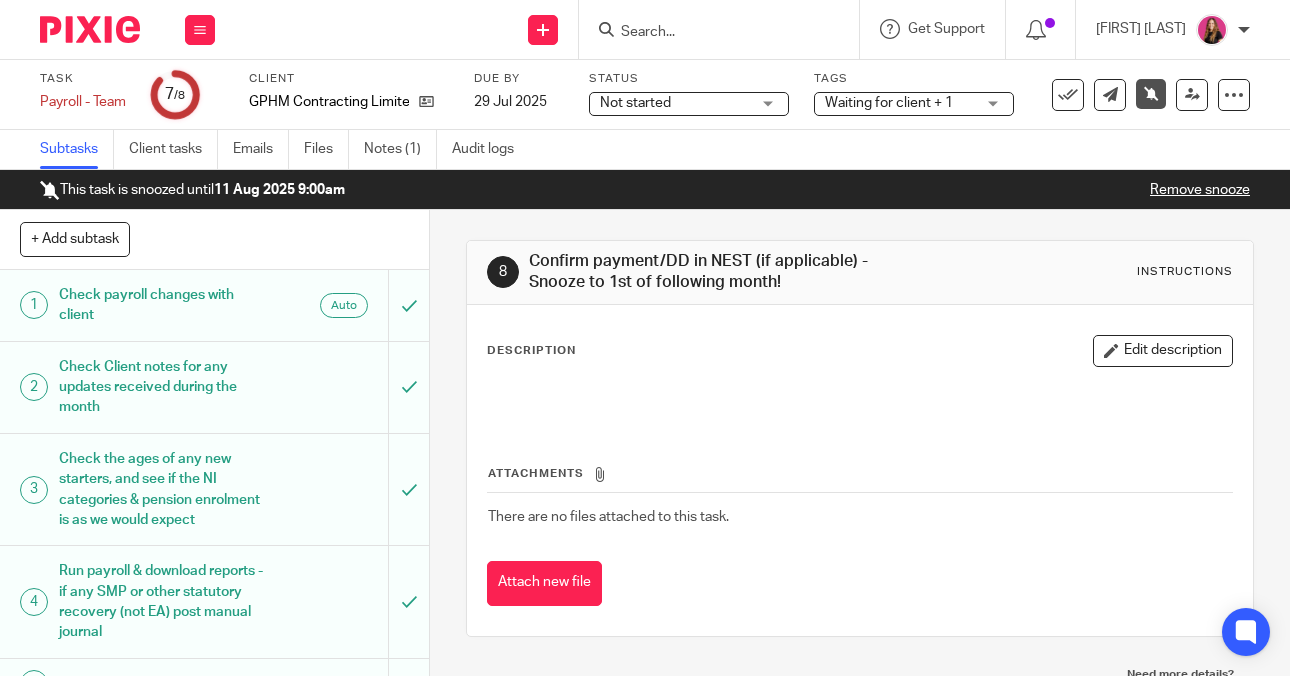 scroll, scrollTop: 0, scrollLeft: 0, axis: both 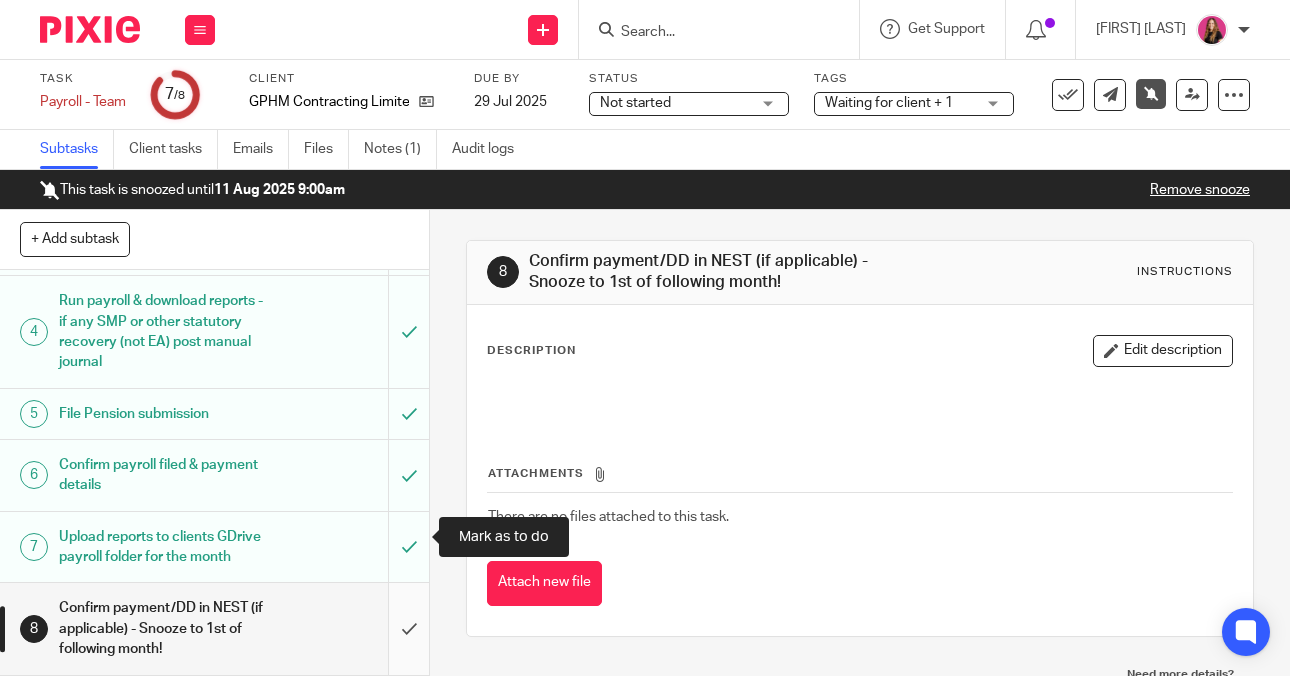 click at bounding box center [214, 628] 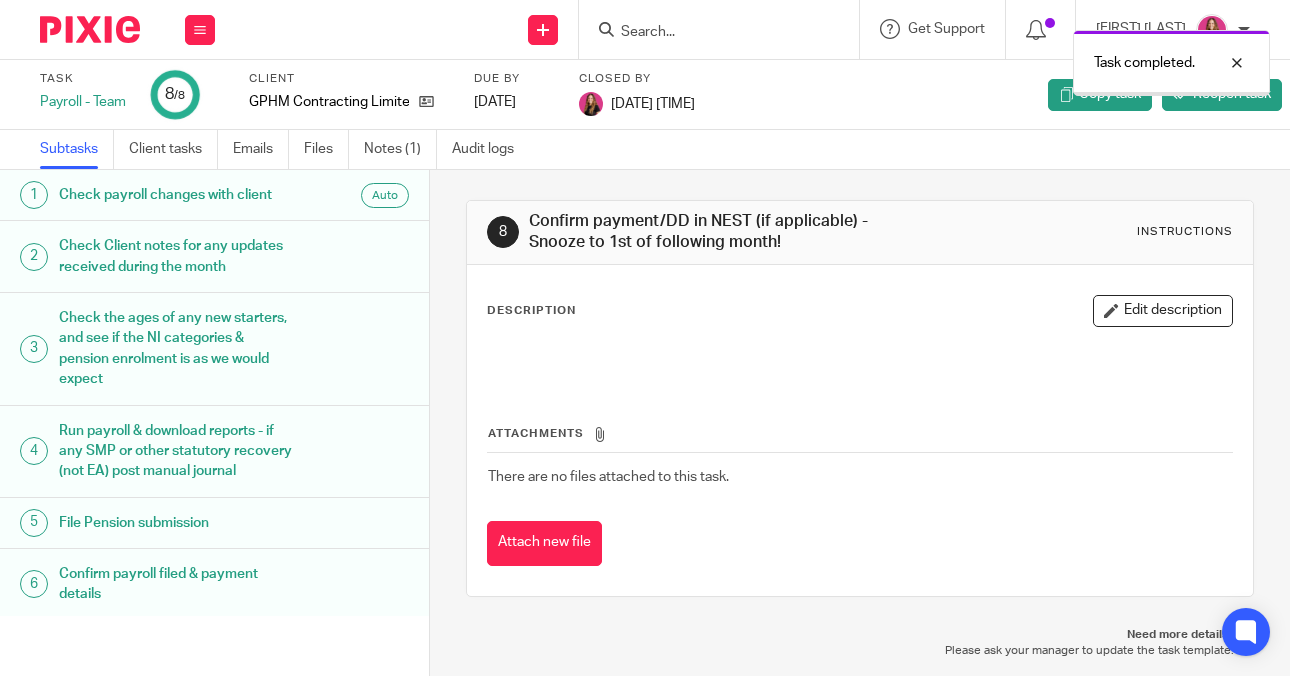 scroll, scrollTop: 0, scrollLeft: 0, axis: both 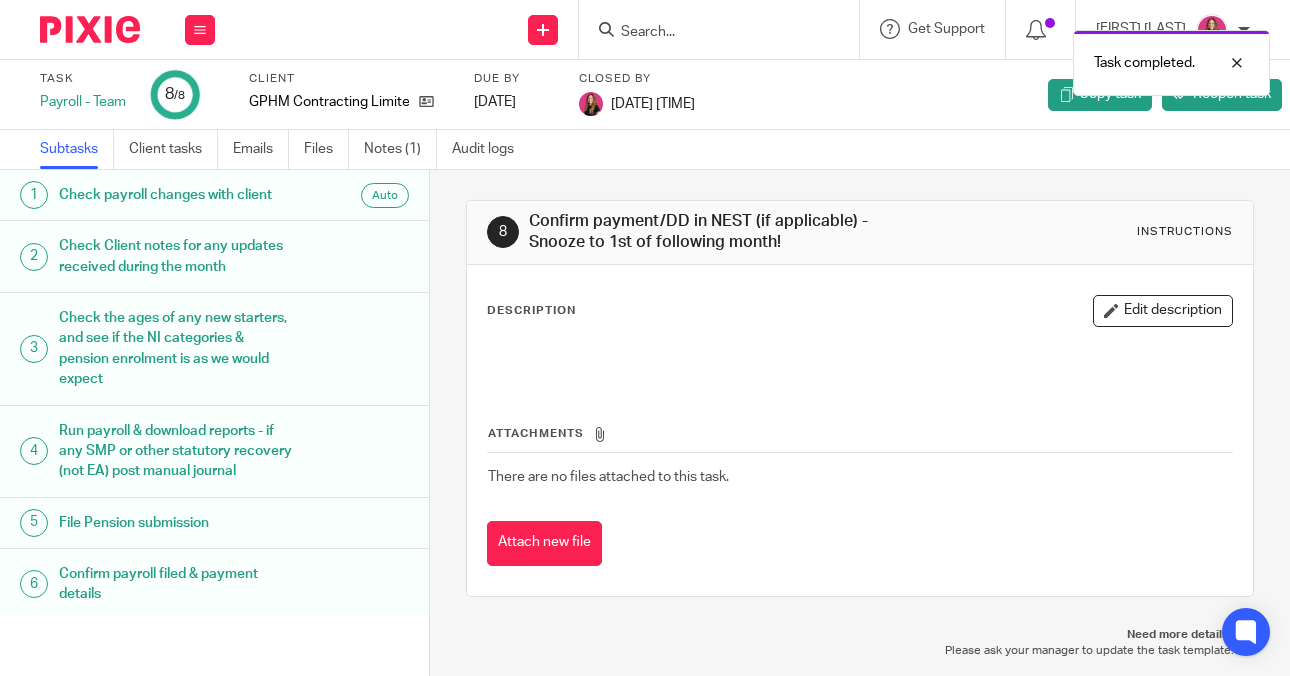 click at bounding box center [90, 29] 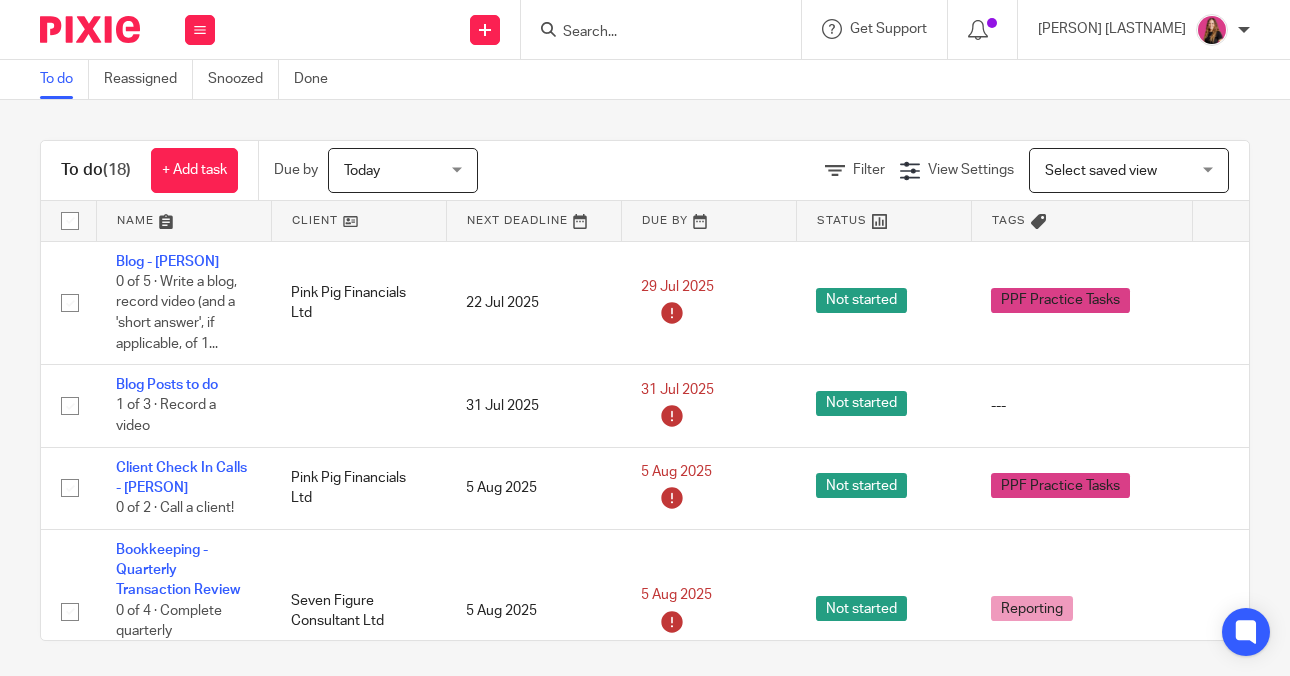 scroll, scrollTop: 0, scrollLeft: 0, axis: both 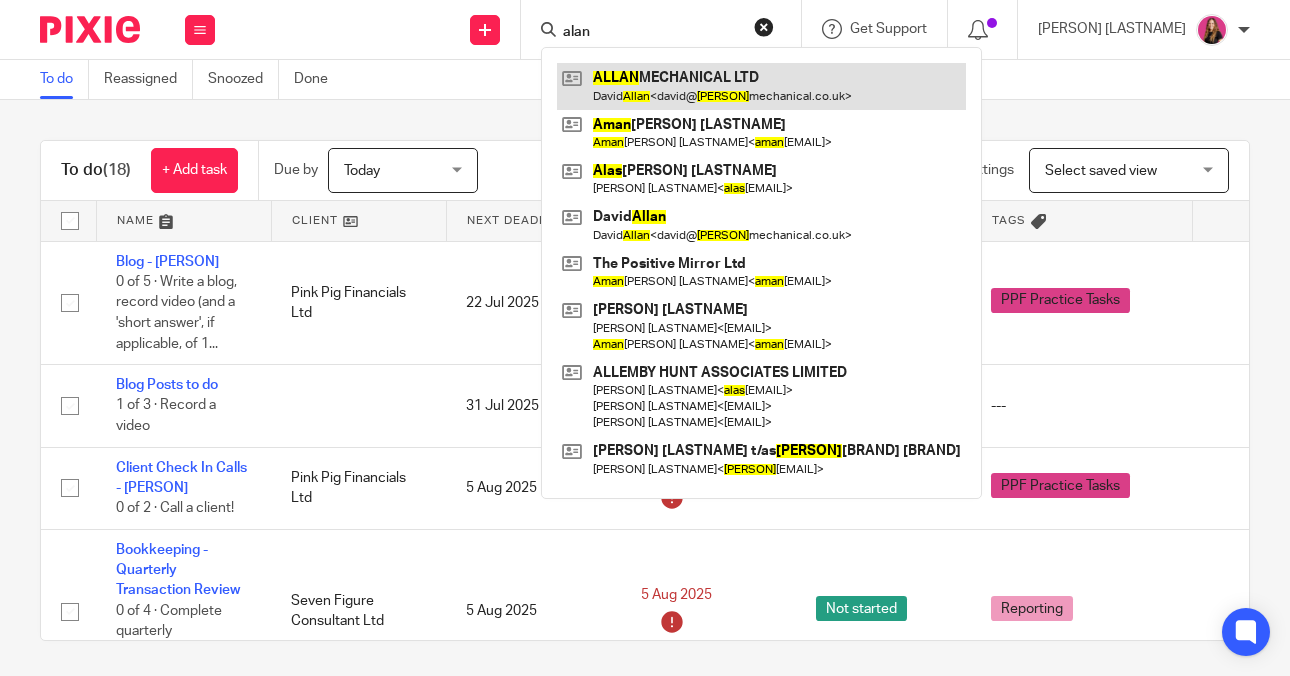 type on "alan" 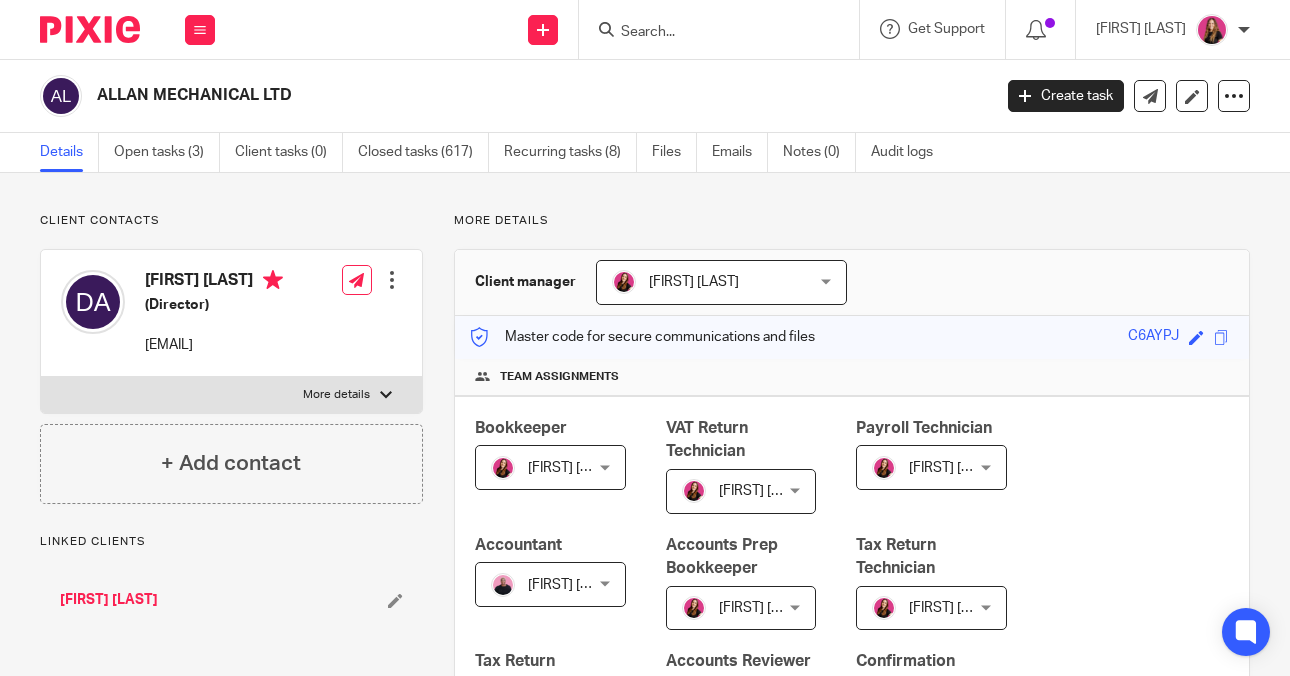 scroll, scrollTop: 0, scrollLeft: 0, axis: both 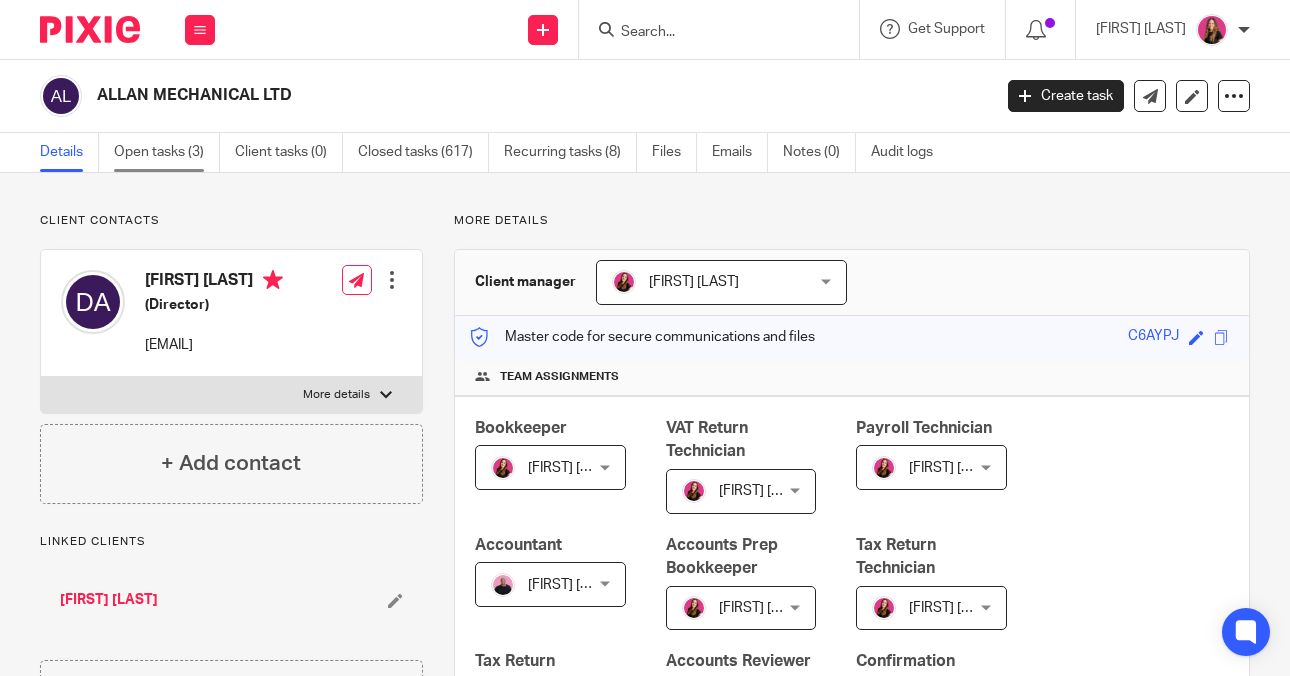click on "Open tasks (3)" at bounding box center [167, 152] 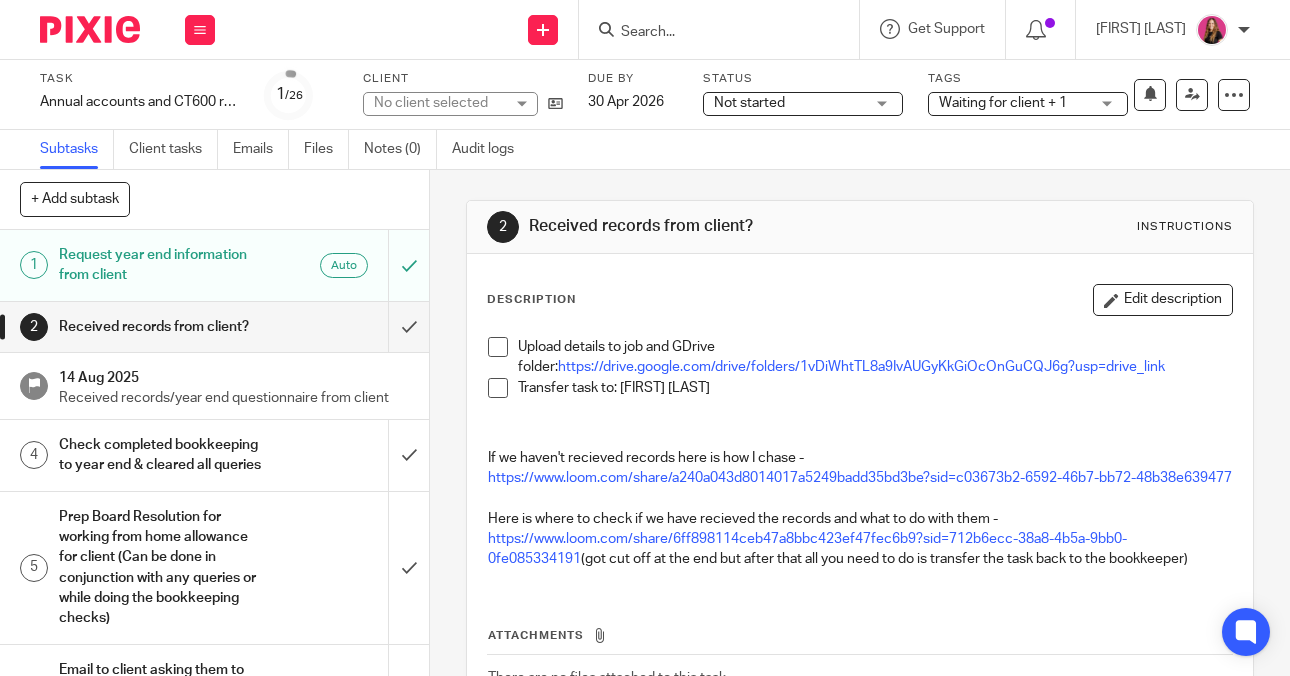 scroll, scrollTop: 0, scrollLeft: 0, axis: both 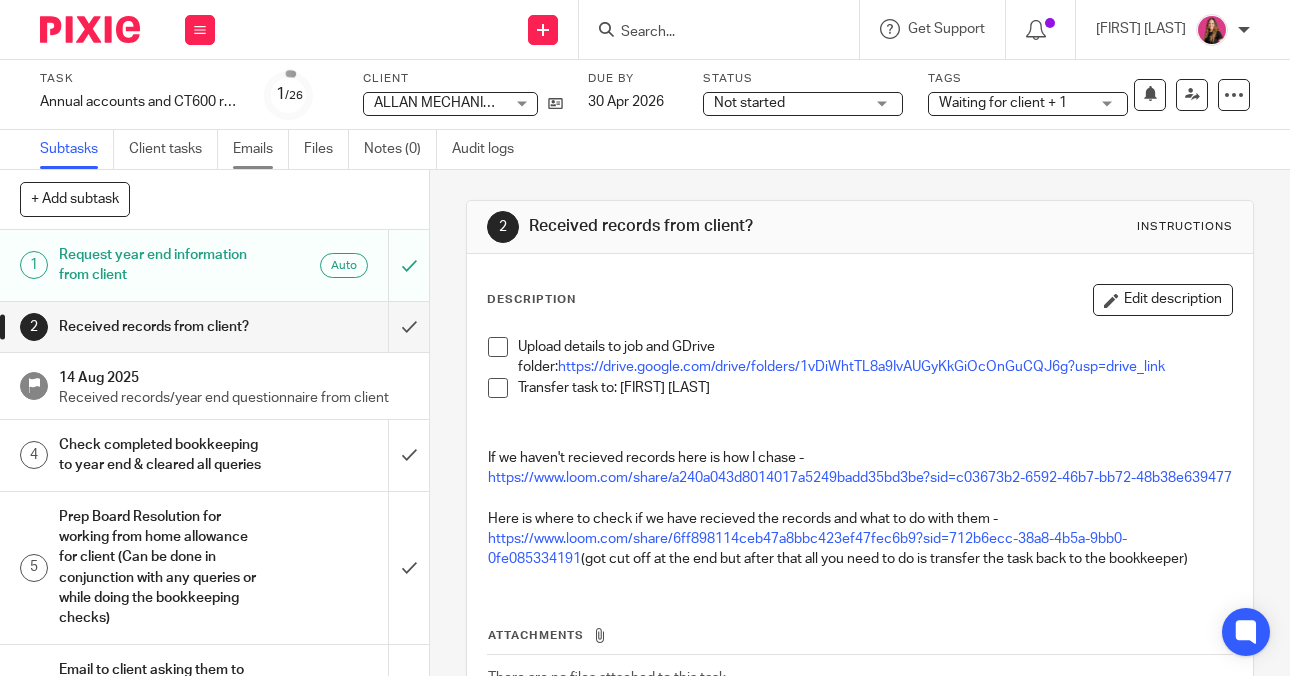 click on "Emails" at bounding box center [261, 149] 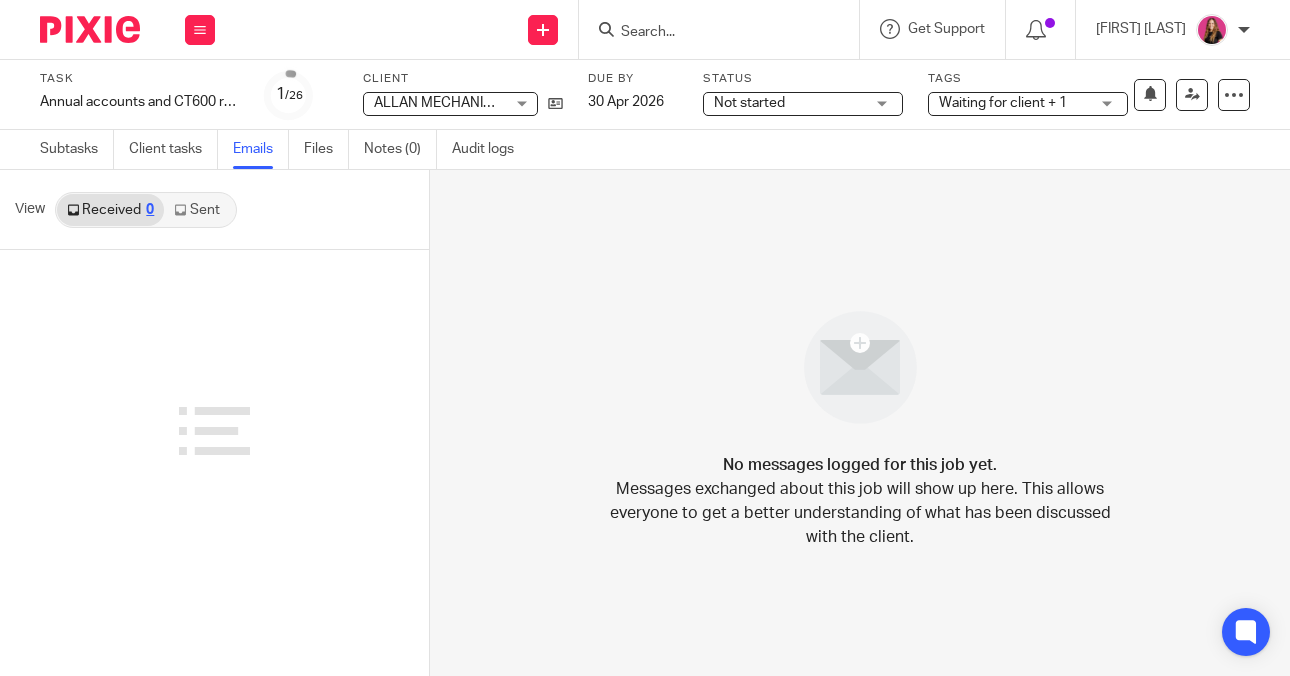 scroll, scrollTop: 0, scrollLeft: 0, axis: both 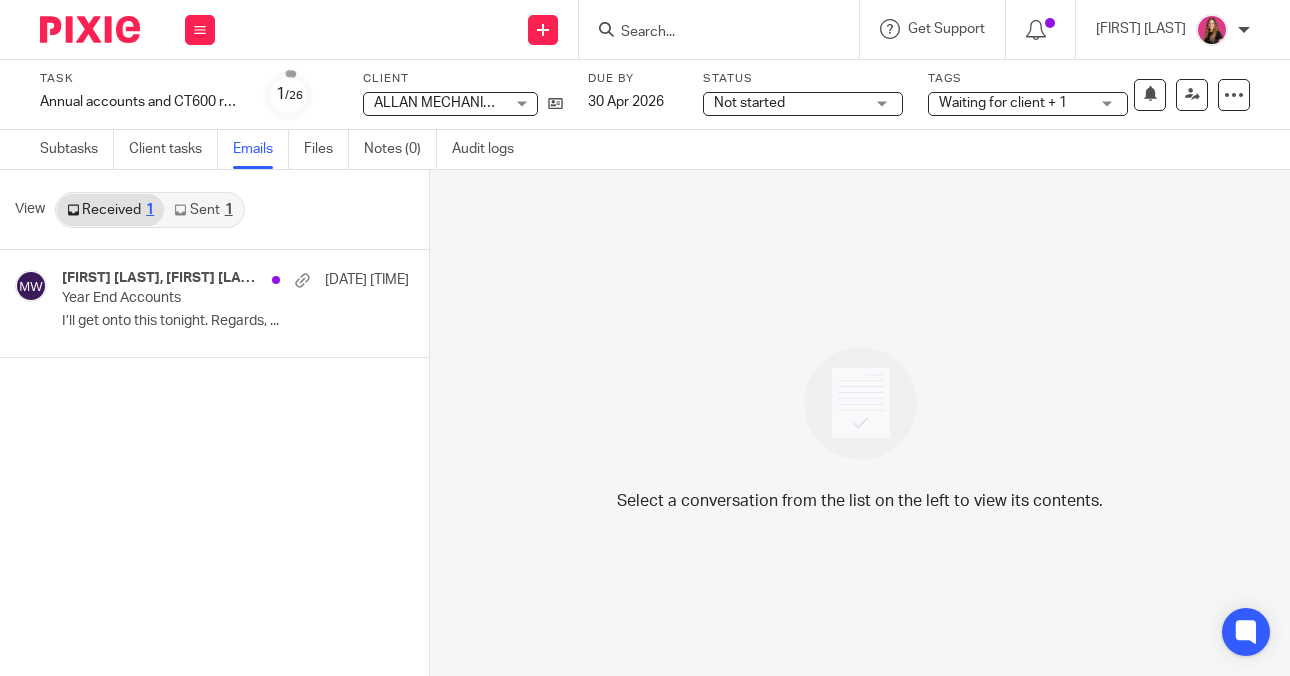 click on "Sent
1" at bounding box center (203, 210) 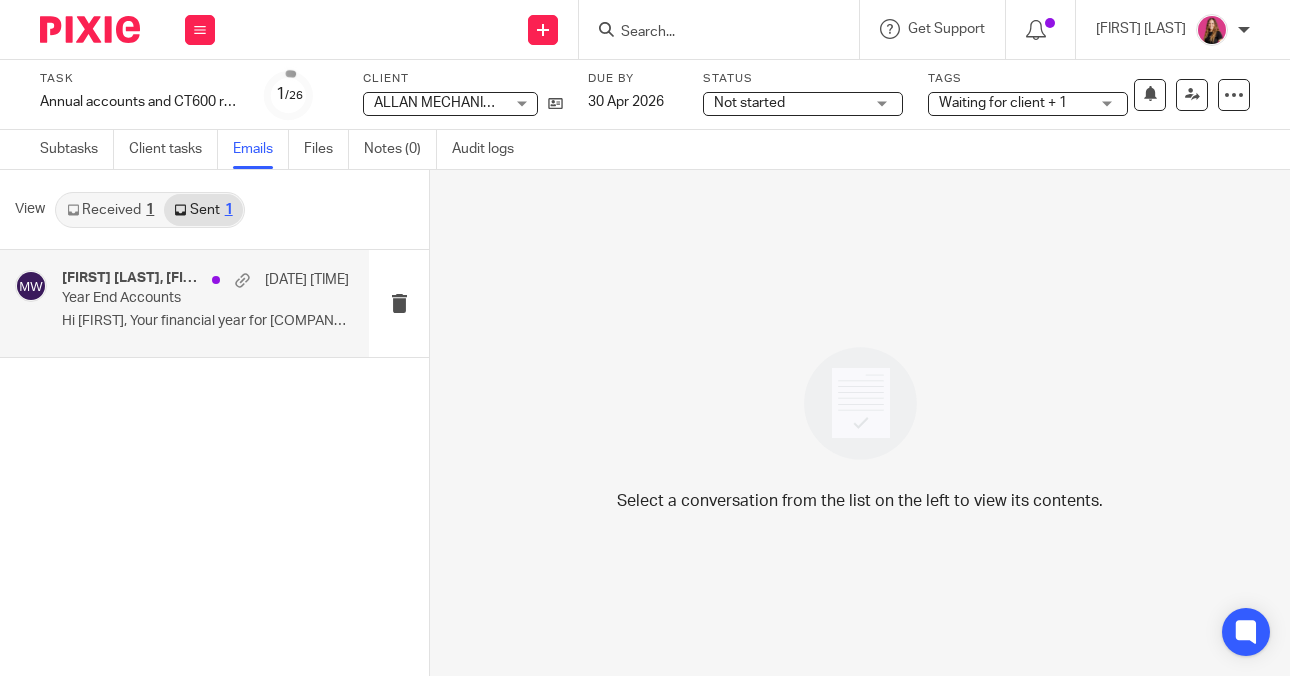 click on "David Allan, Me, Michaela White
5 Aug 10:35am   Year End Accounts   Hi David,     Your financial year for ALLAN..." at bounding box center (205, 303) 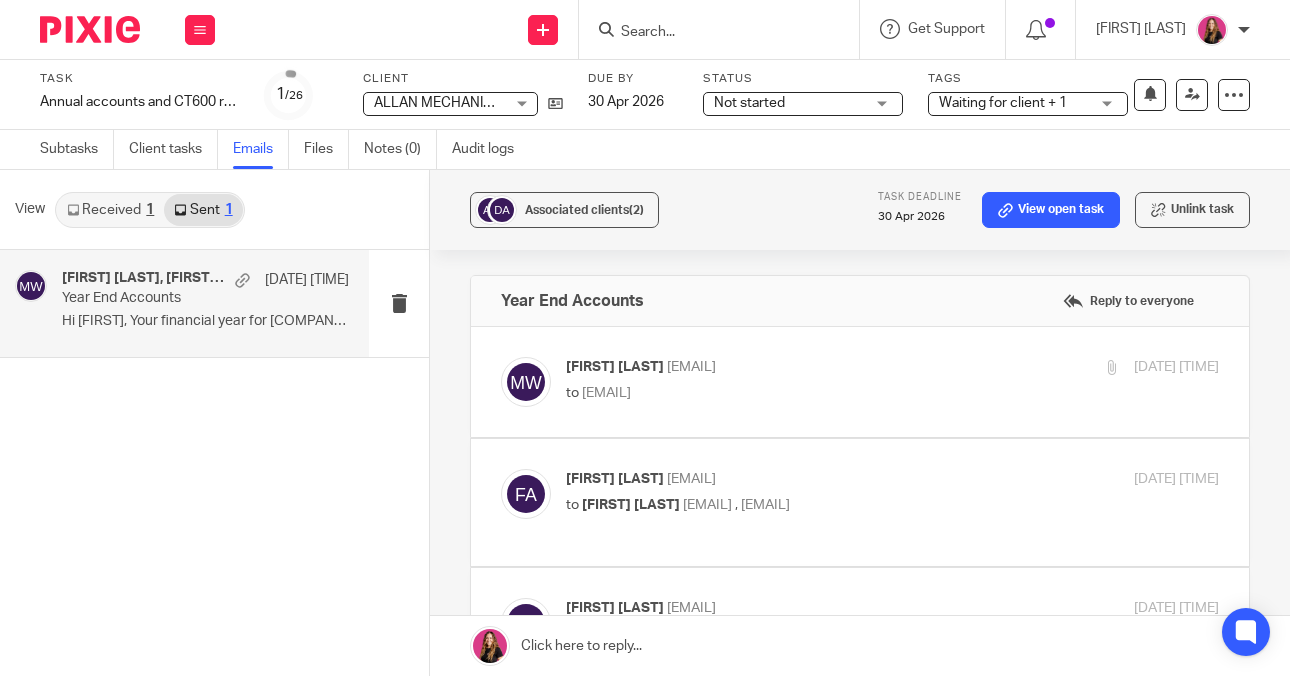 scroll, scrollTop: 0, scrollLeft: 0, axis: both 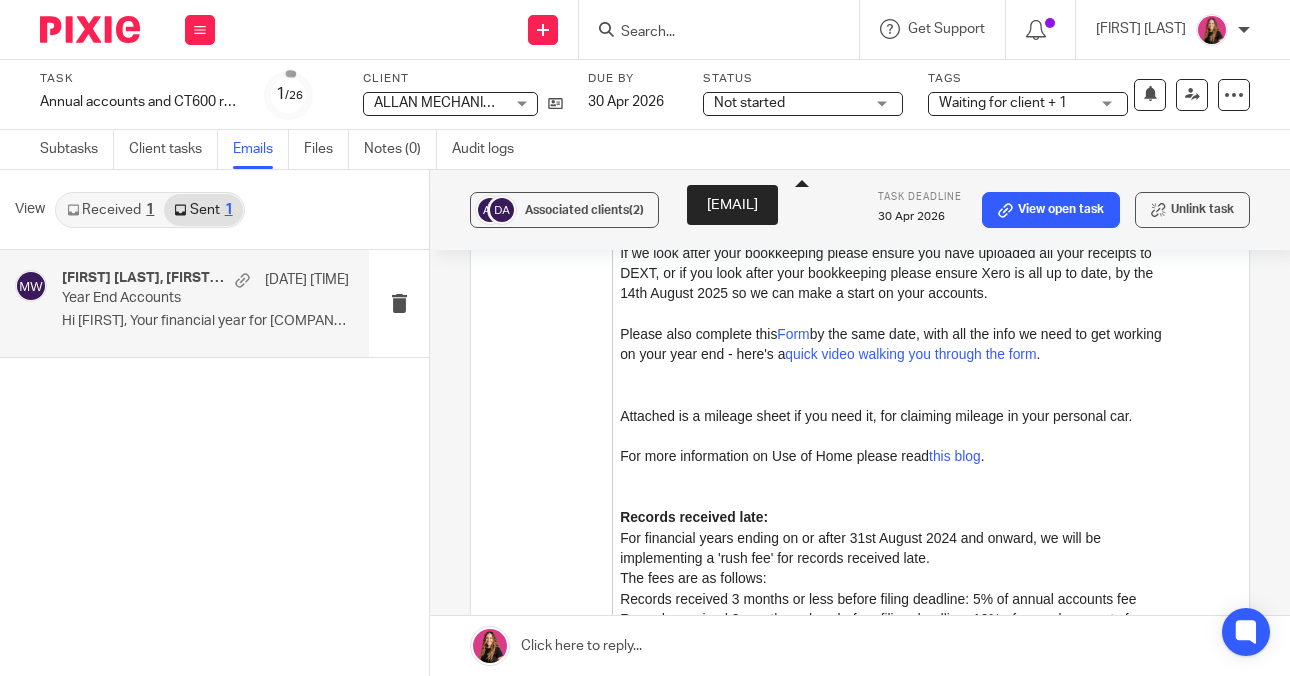 click on "Form" at bounding box center (793, 334) 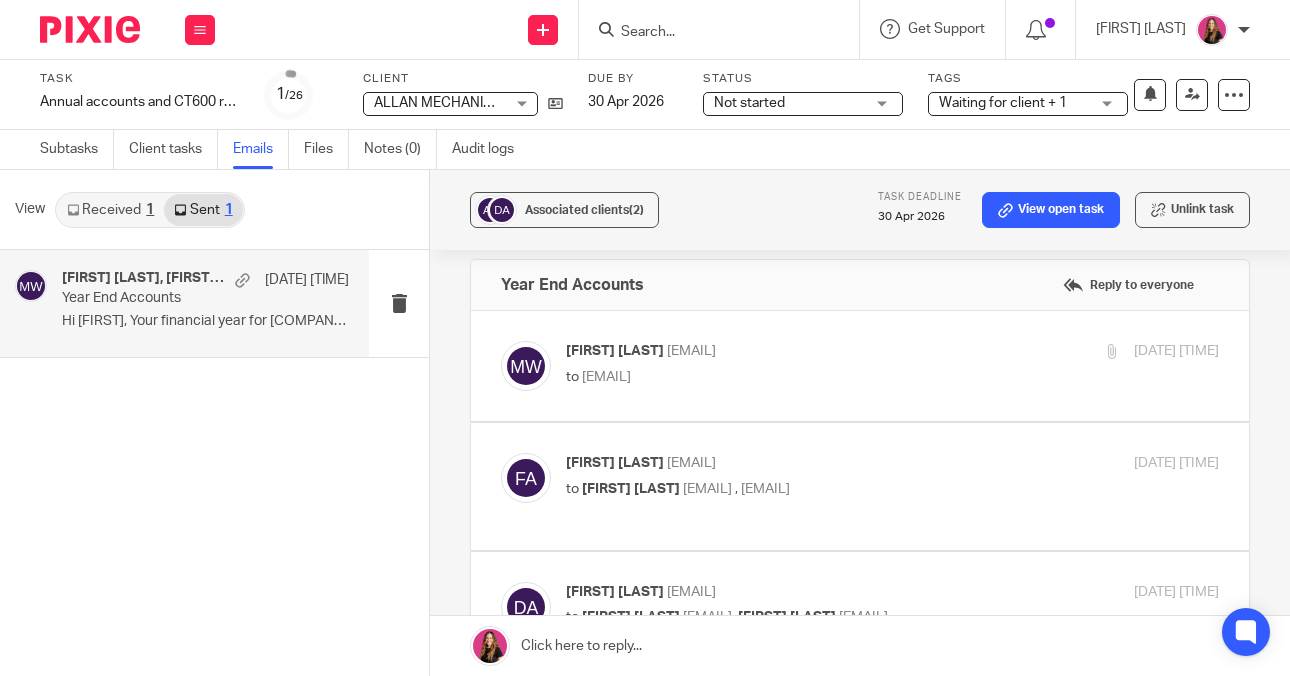 scroll, scrollTop: 0, scrollLeft: 0, axis: both 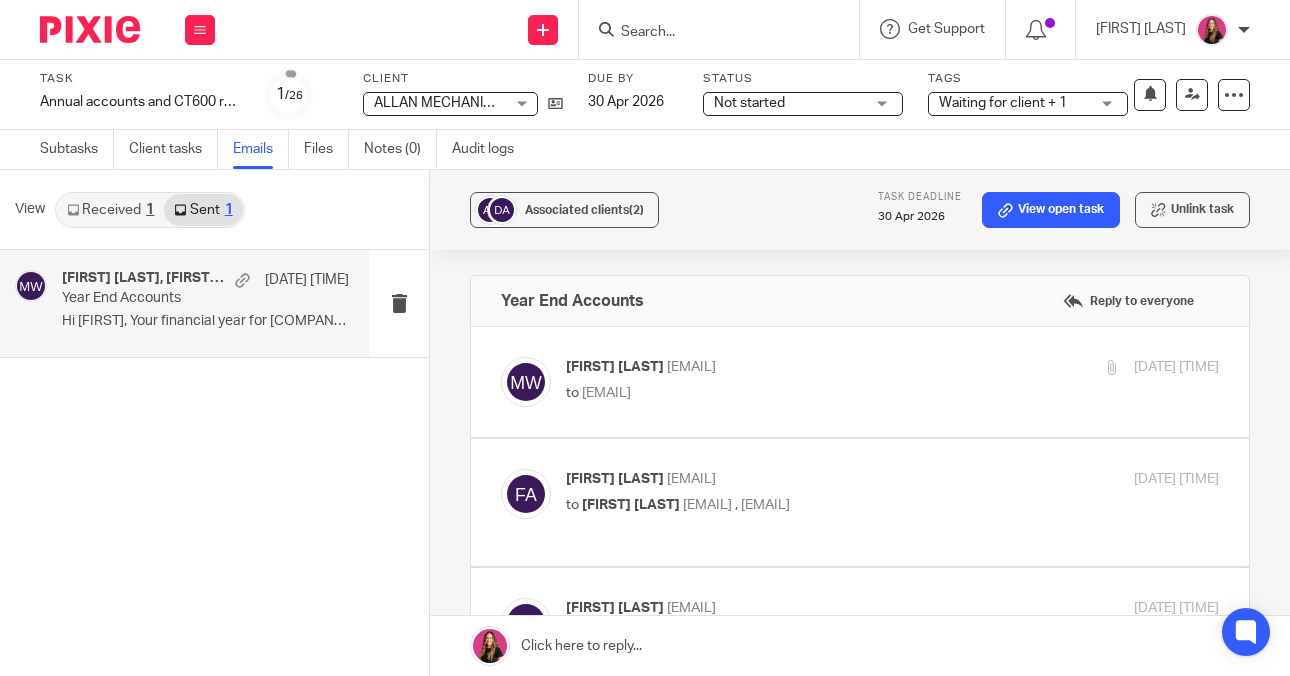 click on "to     <david@allanmechanical.co.uk>" at bounding box center [783, 393] 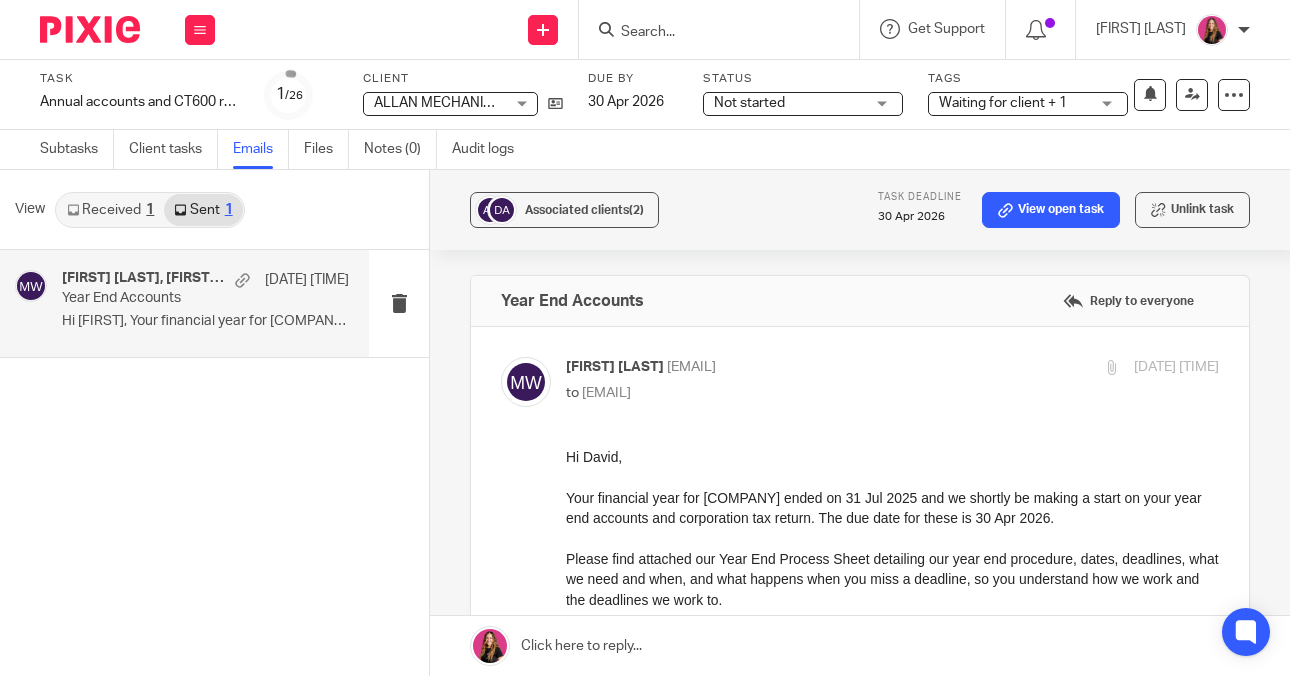 scroll, scrollTop: 0, scrollLeft: 0, axis: both 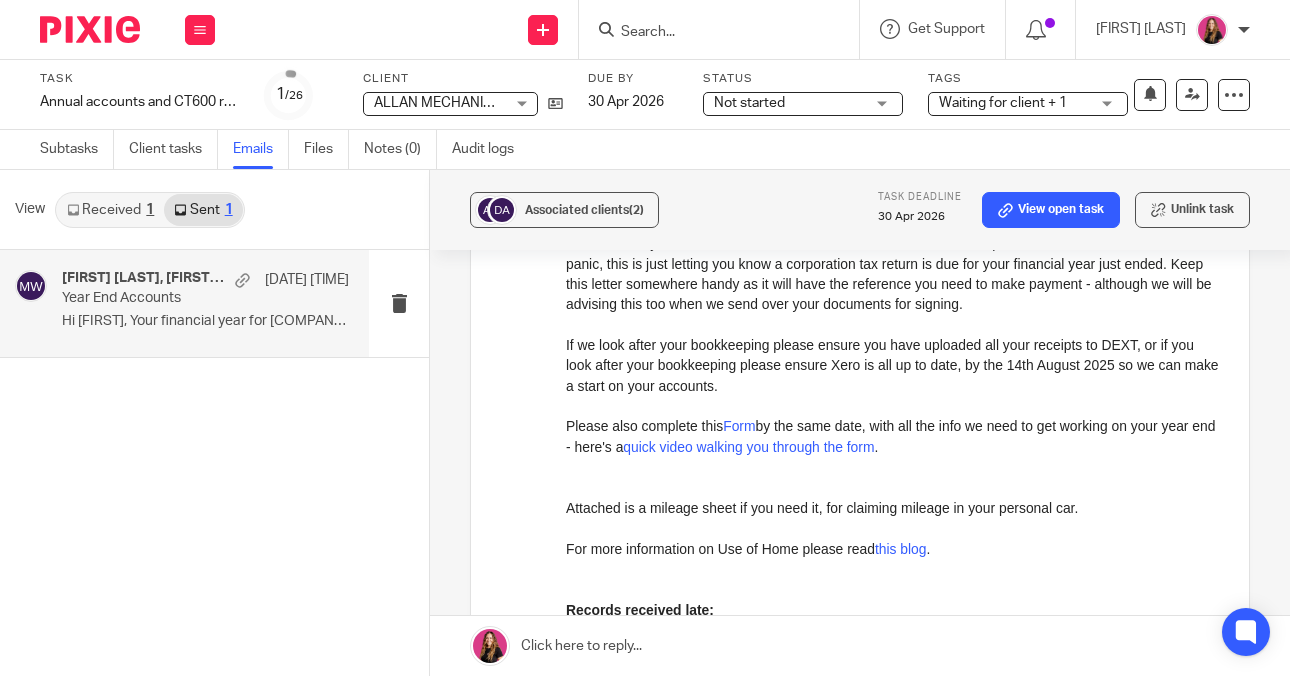 click on "Form" at bounding box center (739, 426) 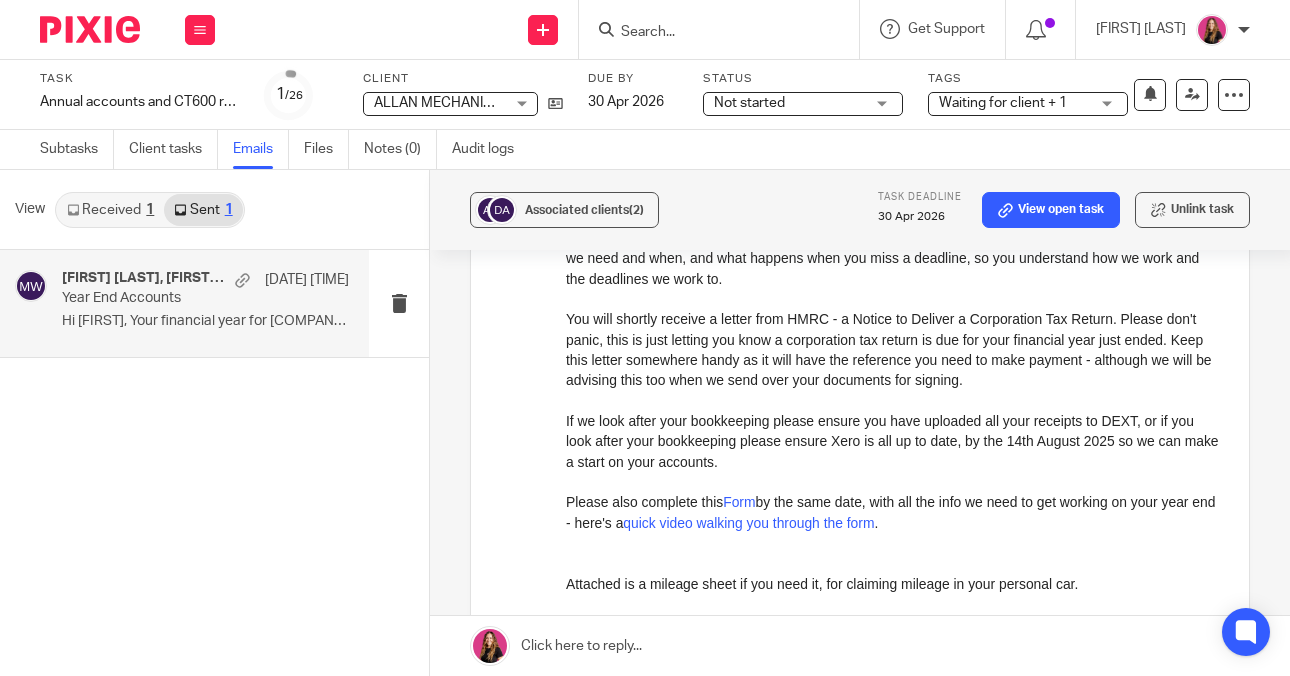 scroll, scrollTop: 322, scrollLeft: 0, axis: vertical 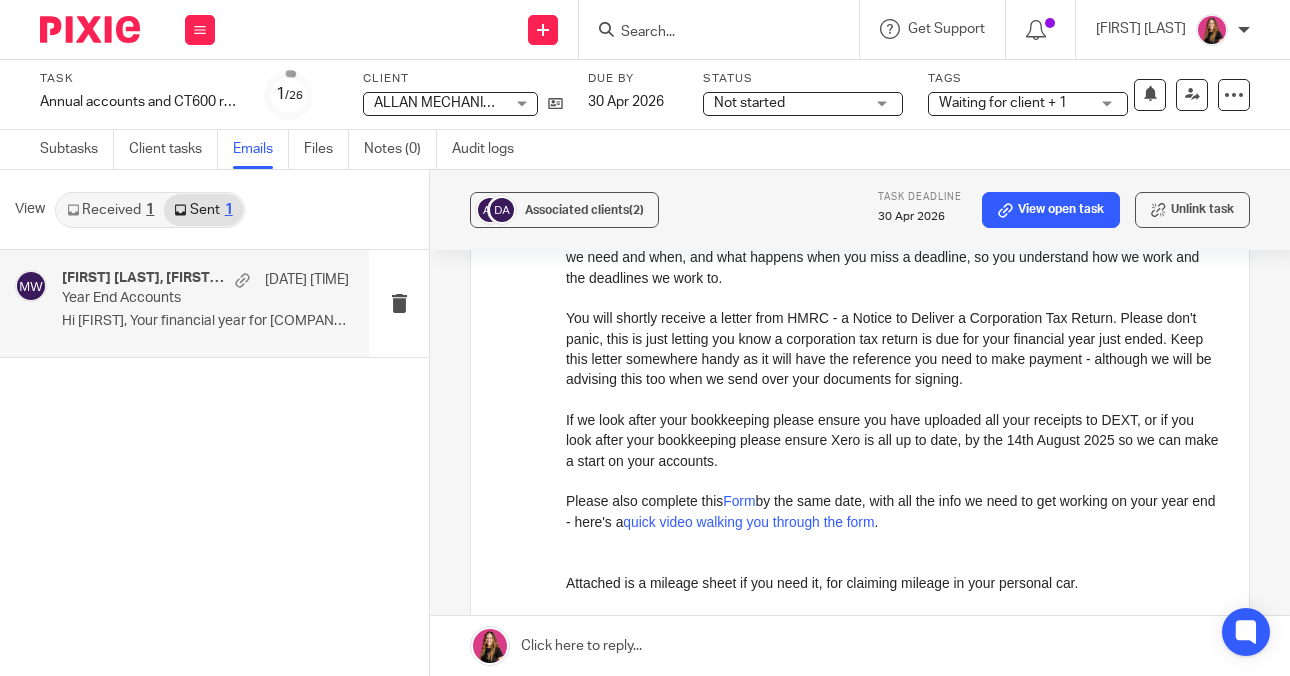click at bounding box center [709, 33] 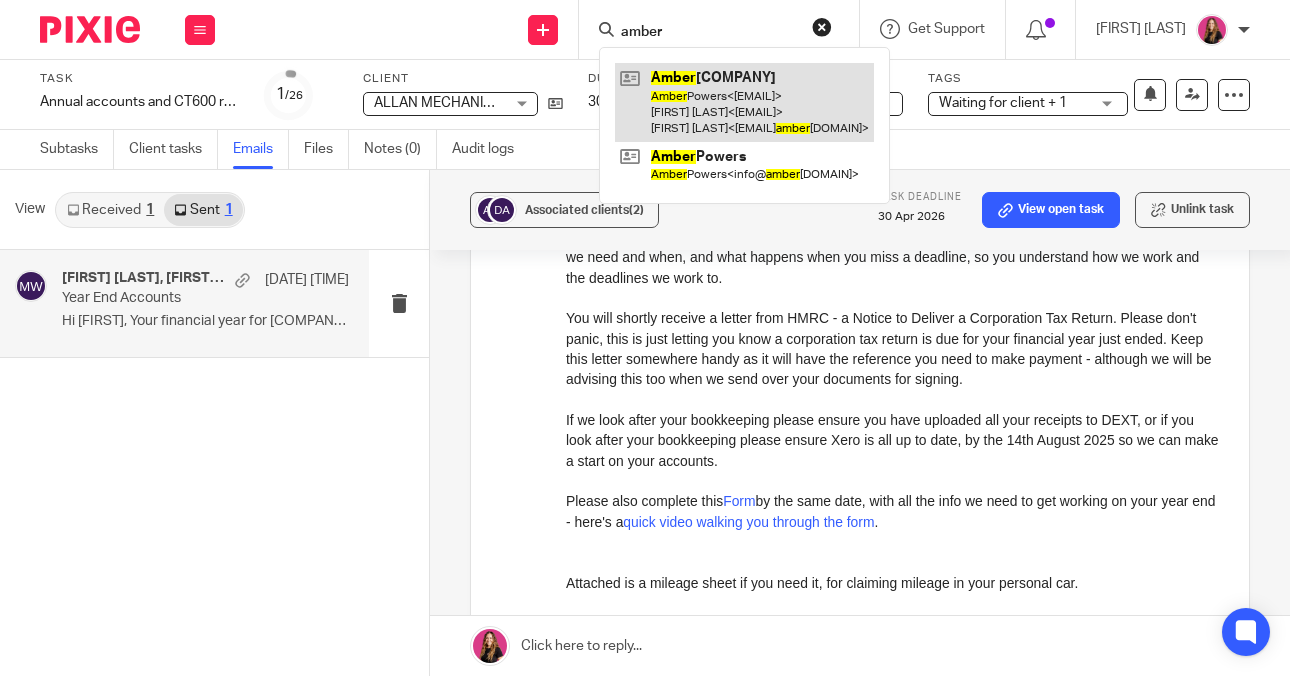 type on "amber" 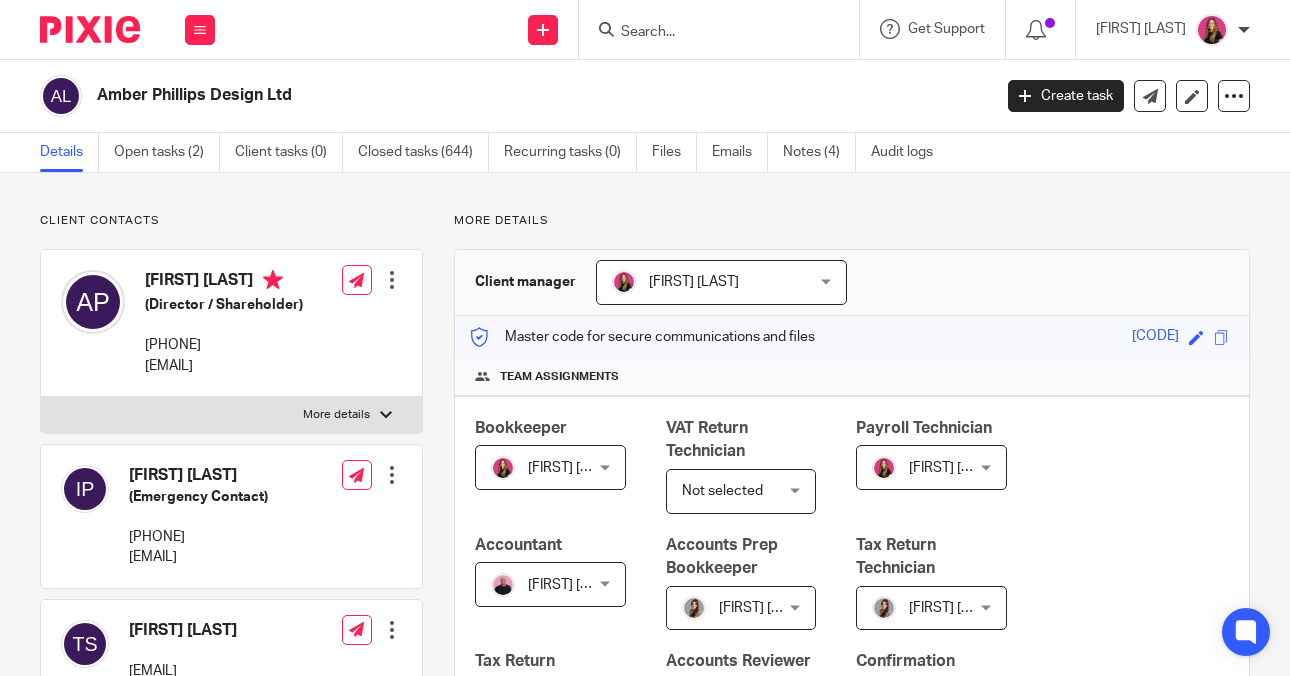 scroll, scrollTop: 0, scrollLeft: 0, axis: both 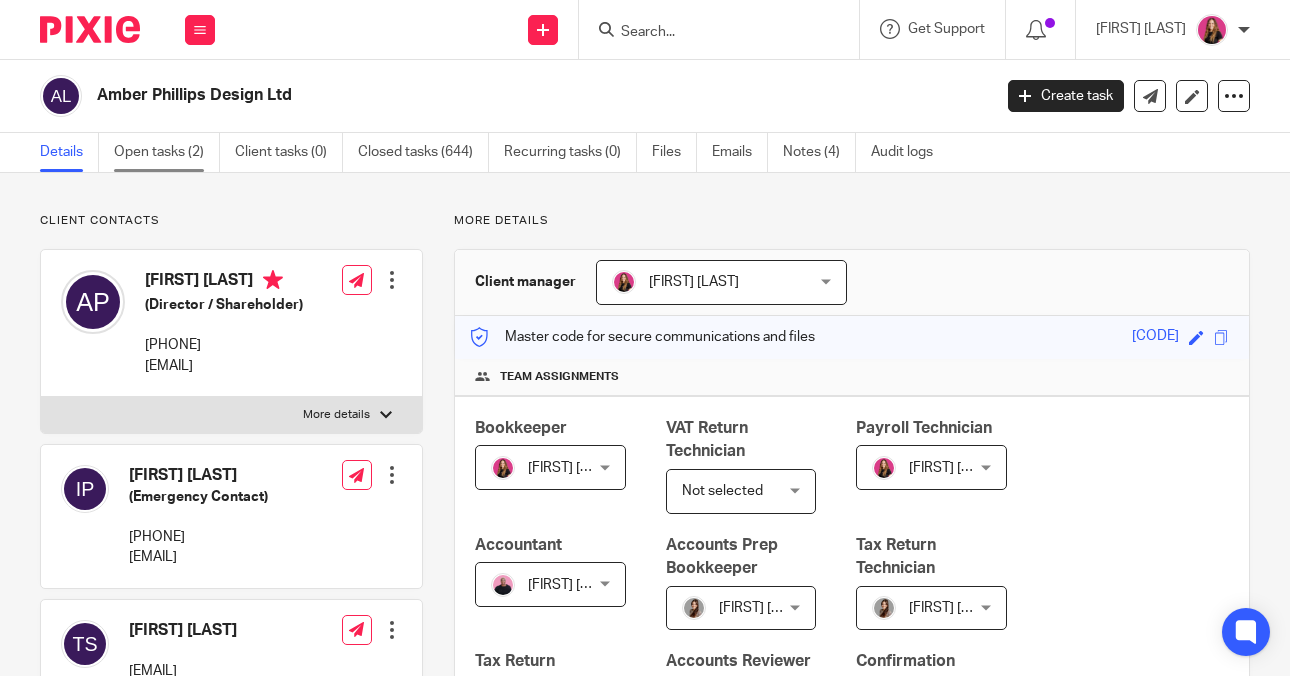 click on "Open tasks (2)" at bounding box center (167, 152) 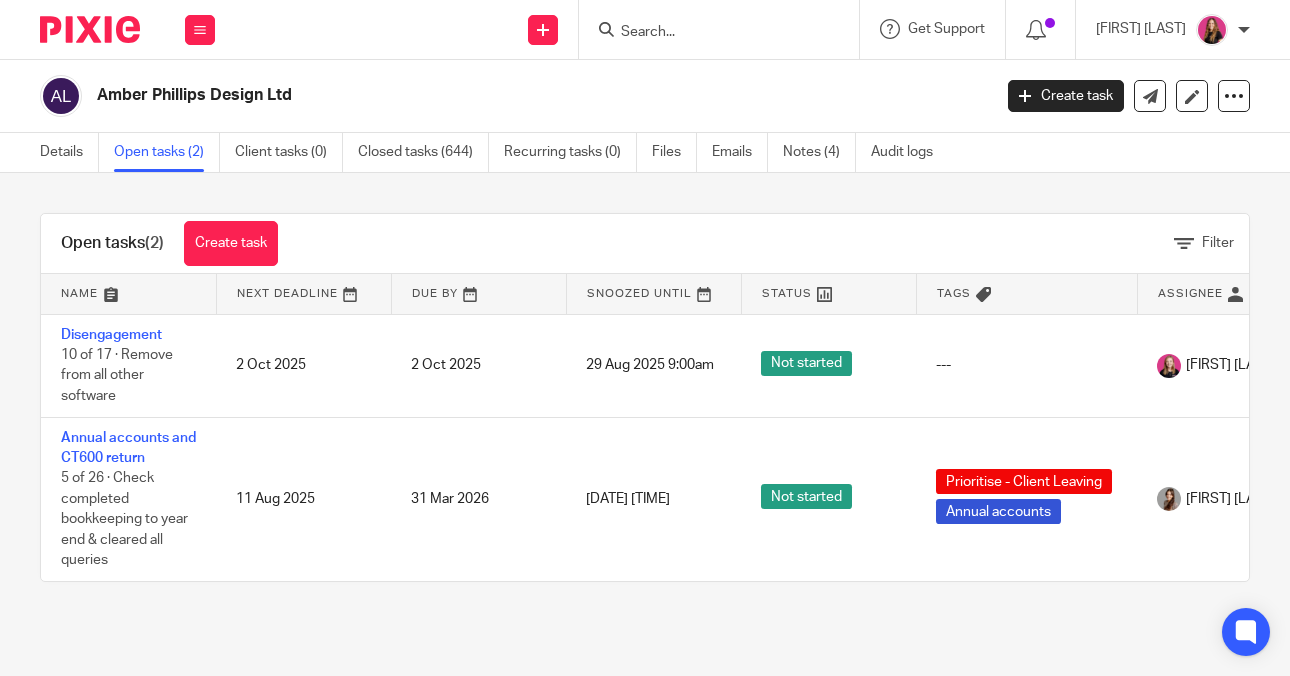 scroll, scrollTop: 0, scrollLeft: 0, axis: both 